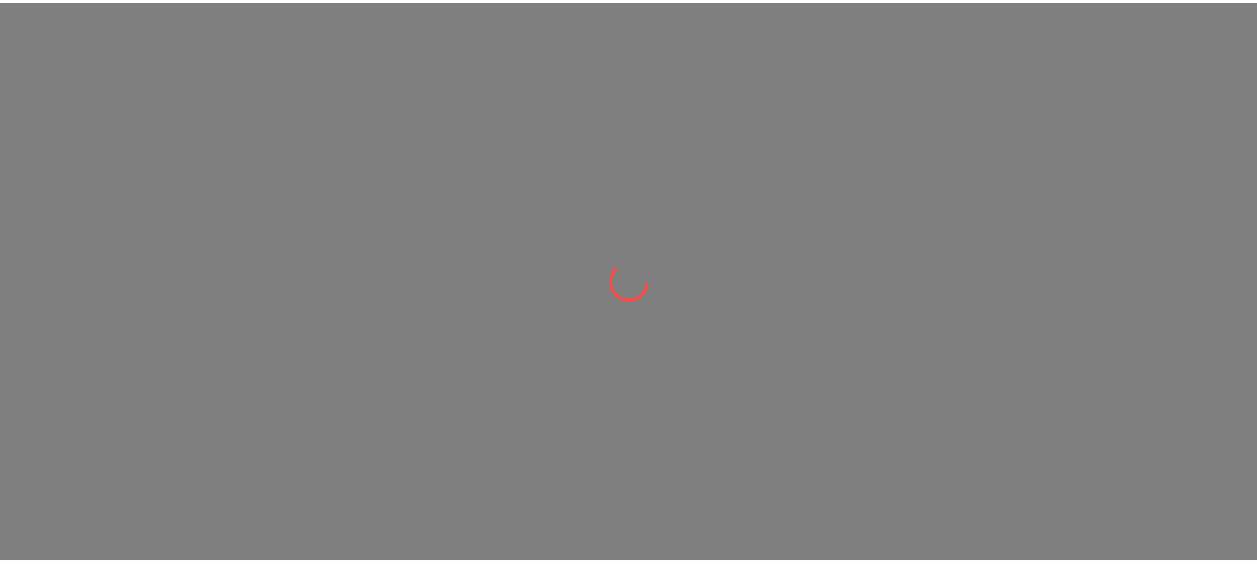 scroll, scrollTop: 0, scrollLeft: 0, axis: both 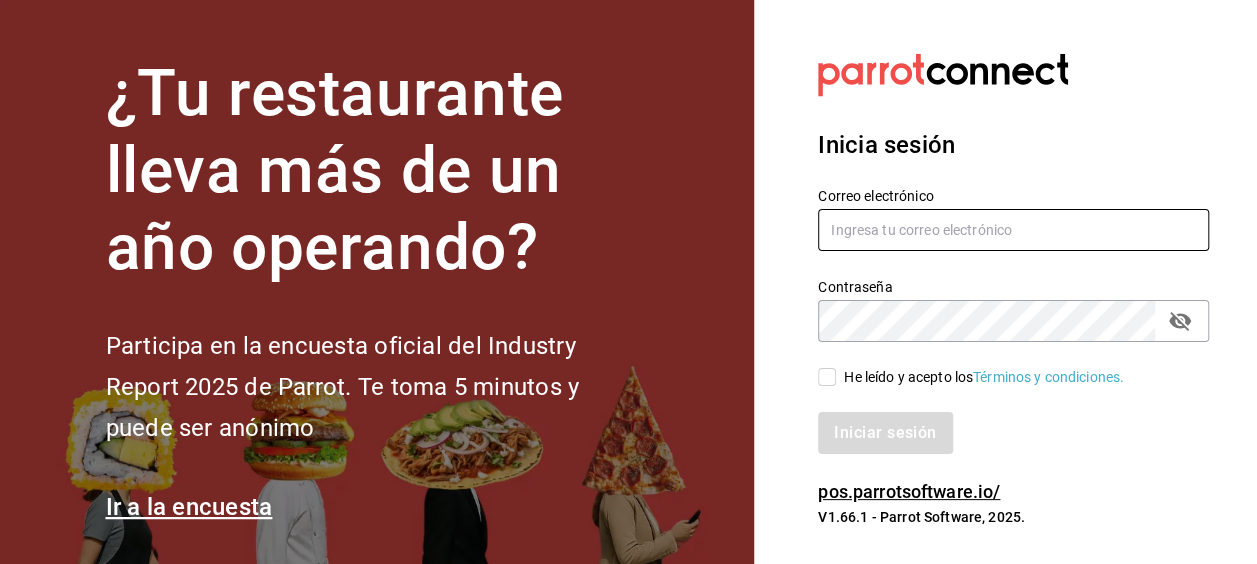 type on "[USERNAME]@[DOMAIN]" 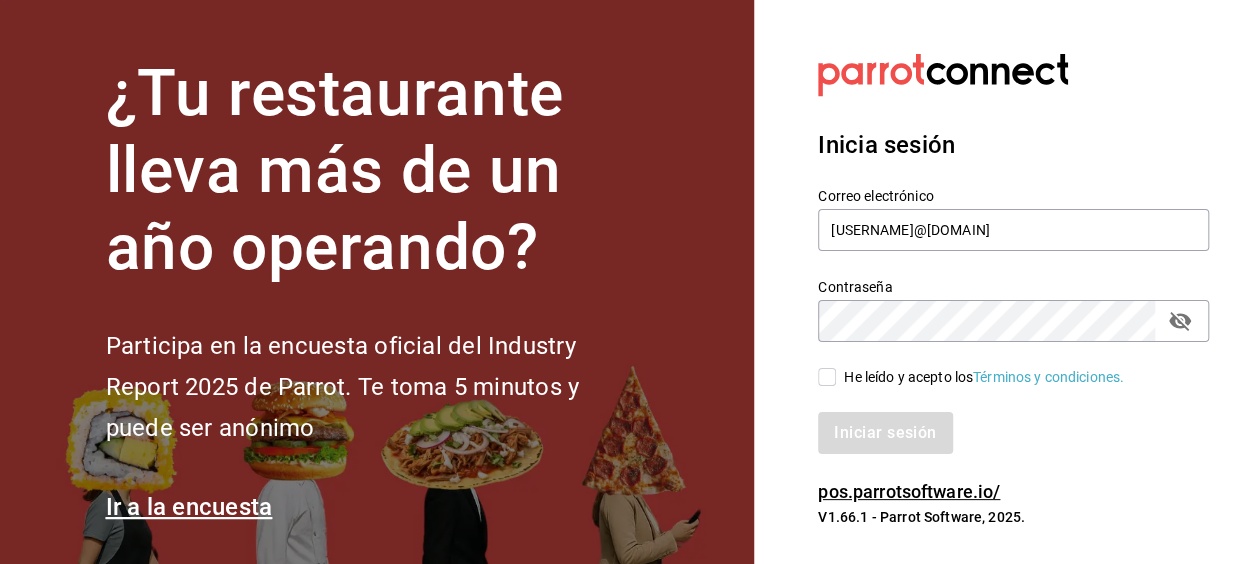 click on "He leído y acepto los  Términos y condiciones." at bounding box center [971, 377] 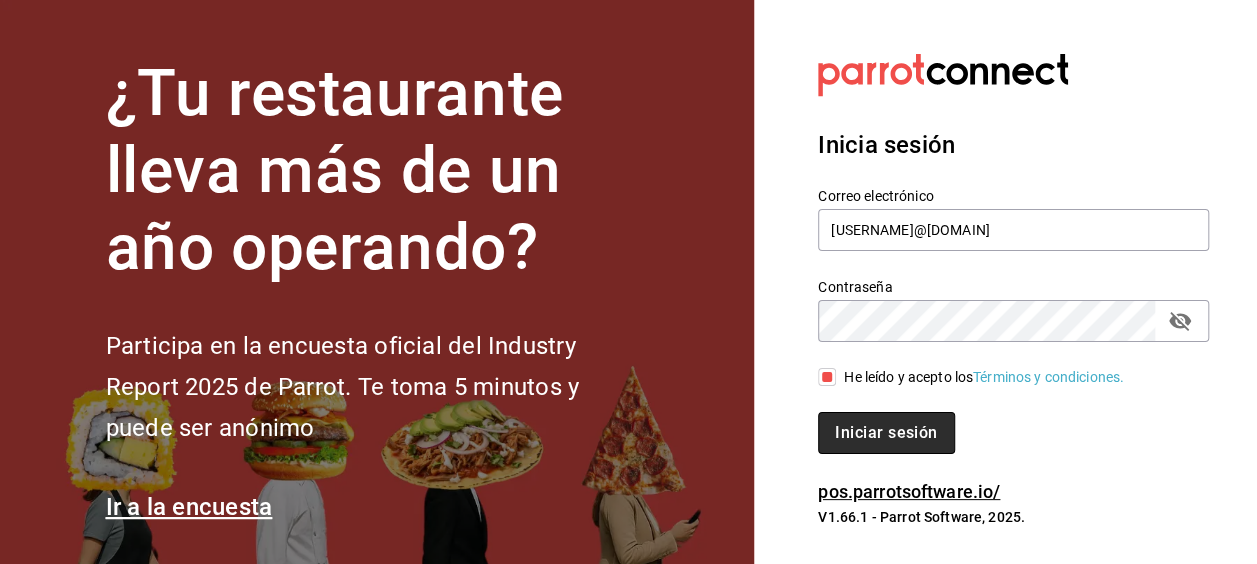 click on "Iniciar sesión" at bounding box center (886, 433) 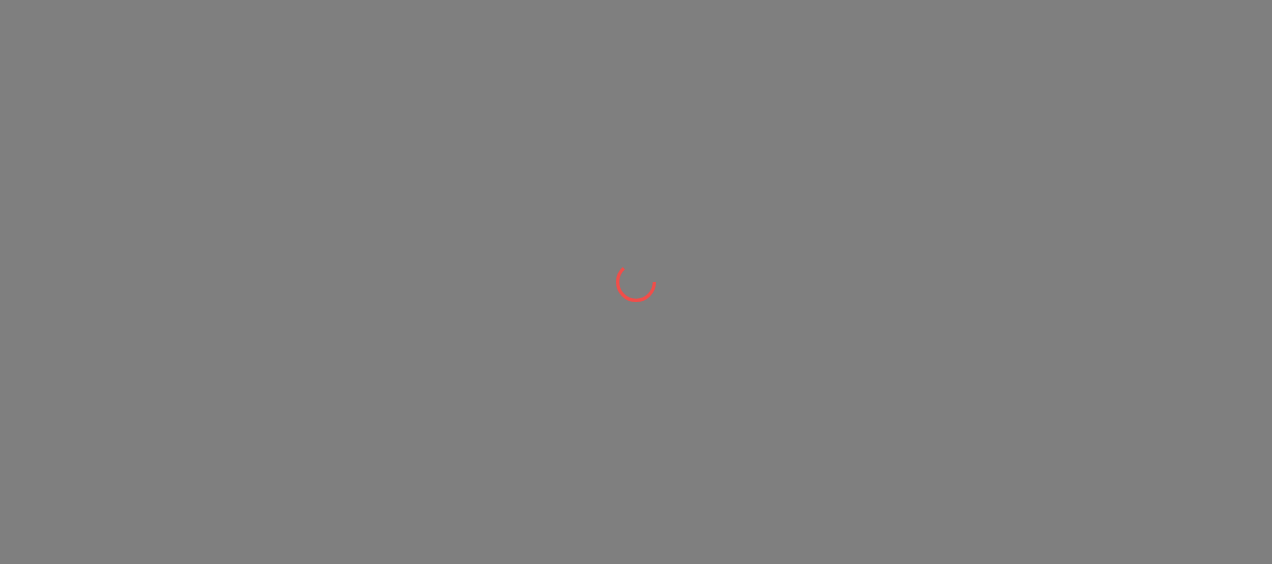 scroll, scrollTop: 0, scrollLeft: 0, axis: both 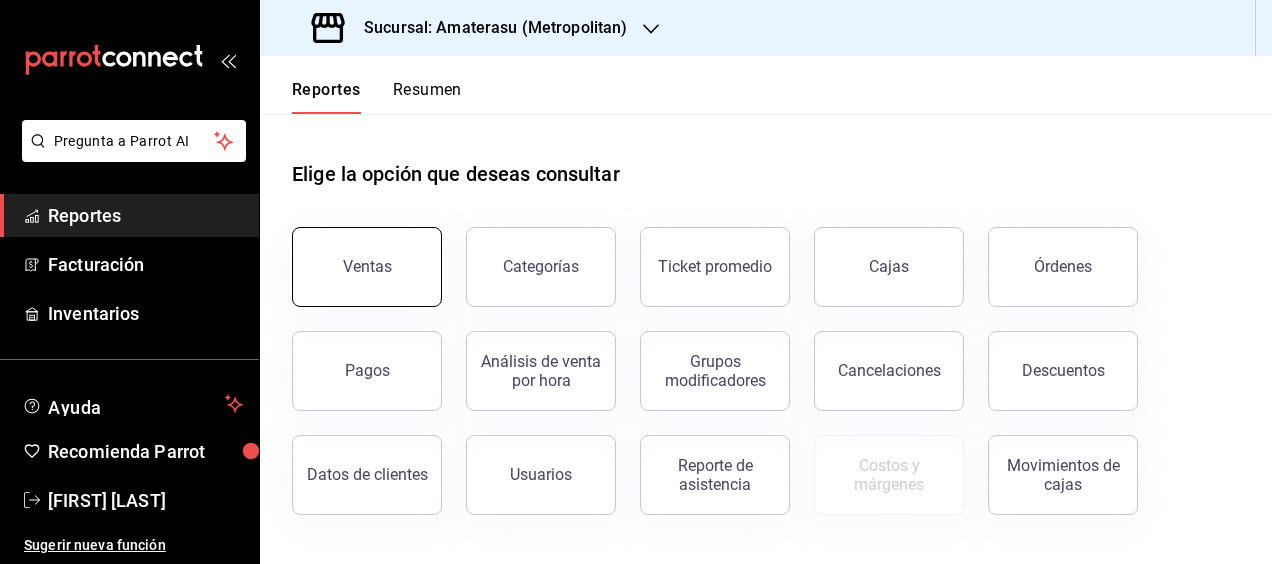 click on "Ventas" at bounding box center (367, 267) 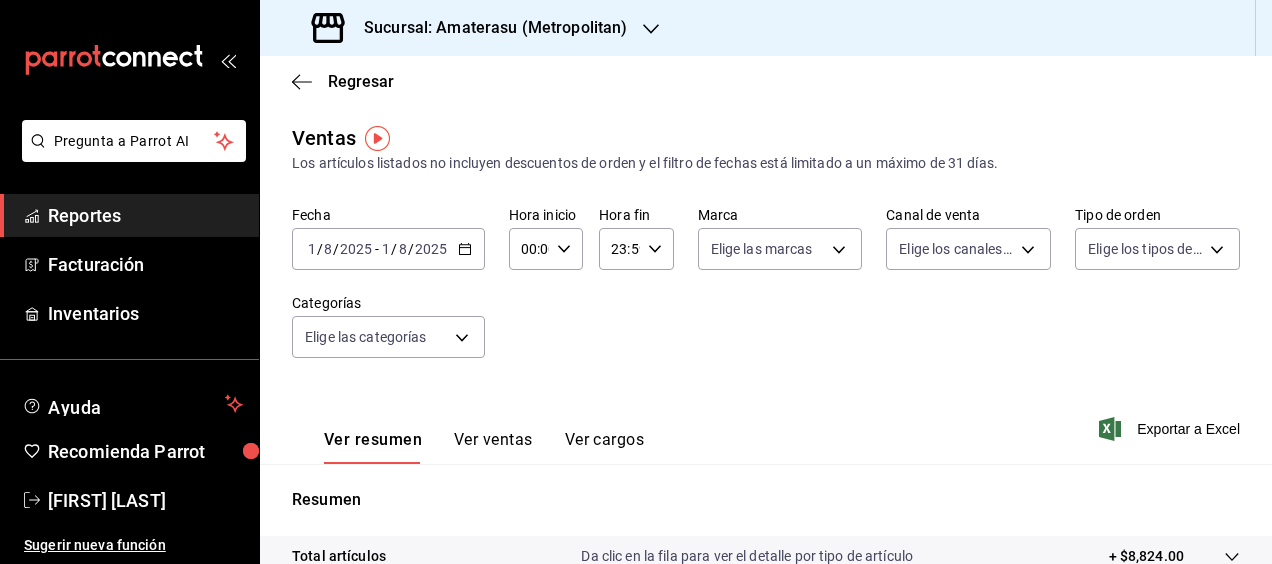 click 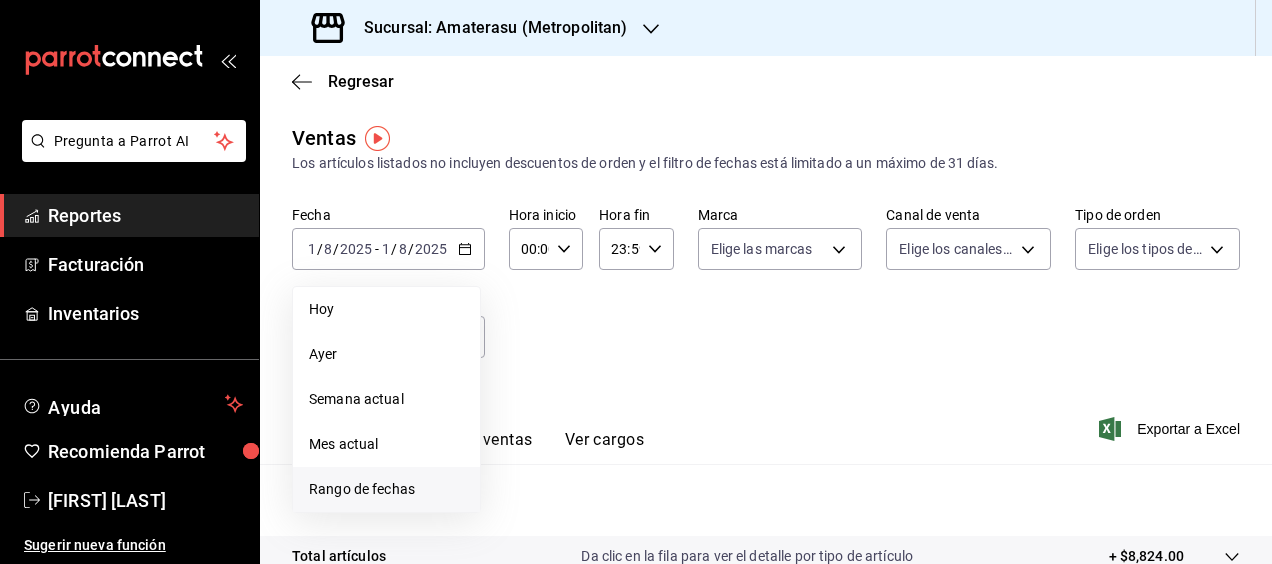 click on "Rango de fechas" at bounding box center (386, 489) 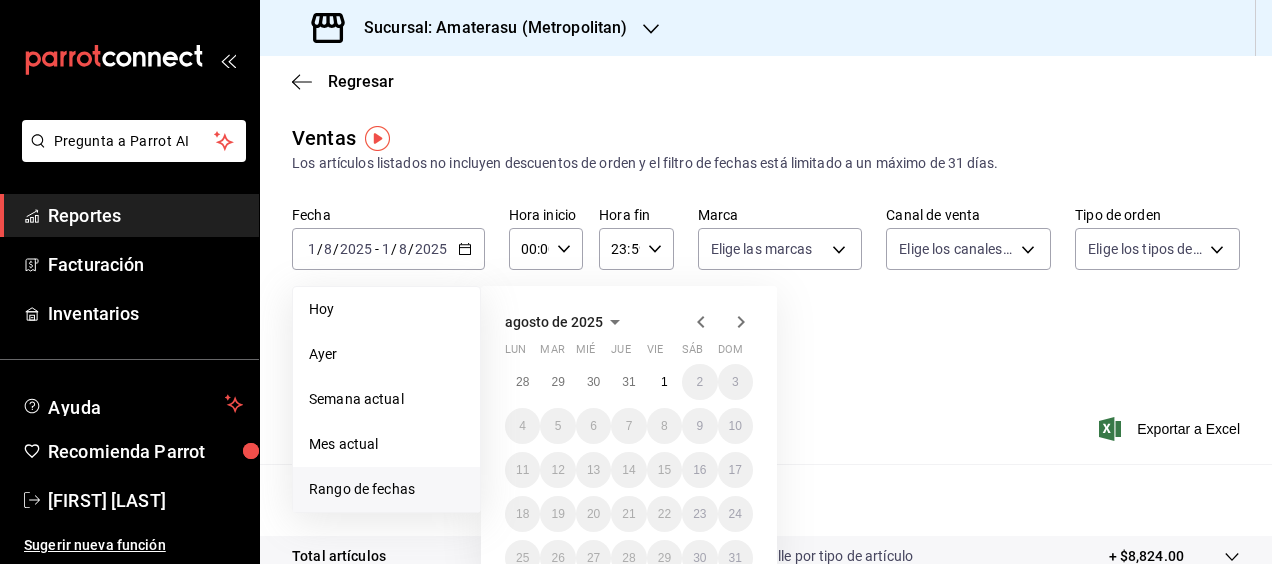click 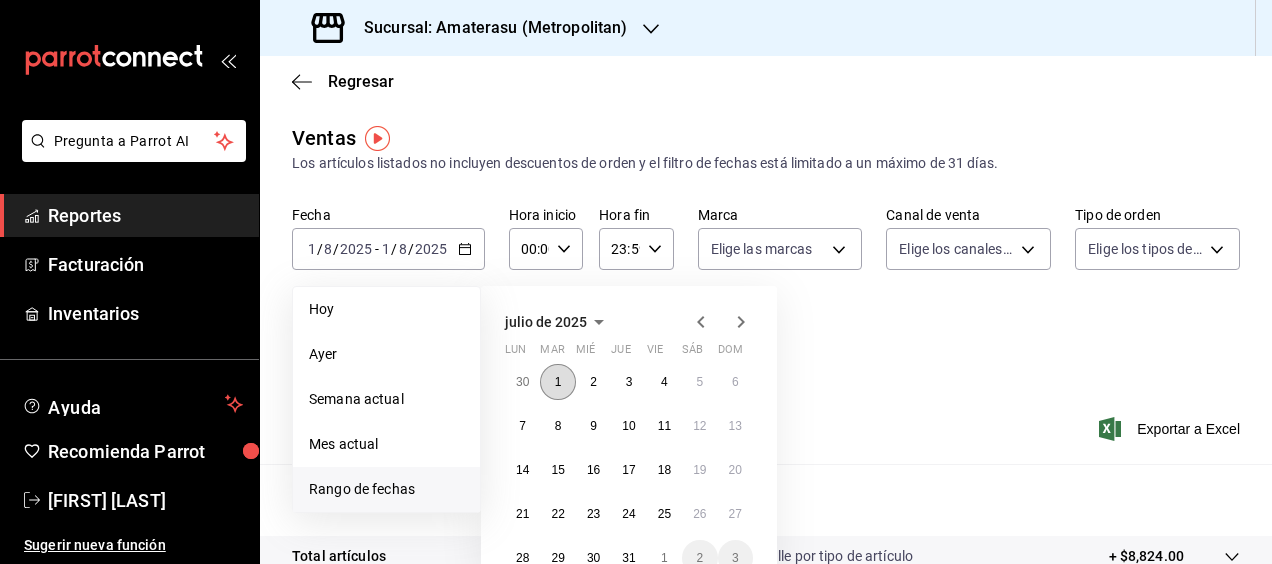 click on "1" at bounding box center (558, 382) 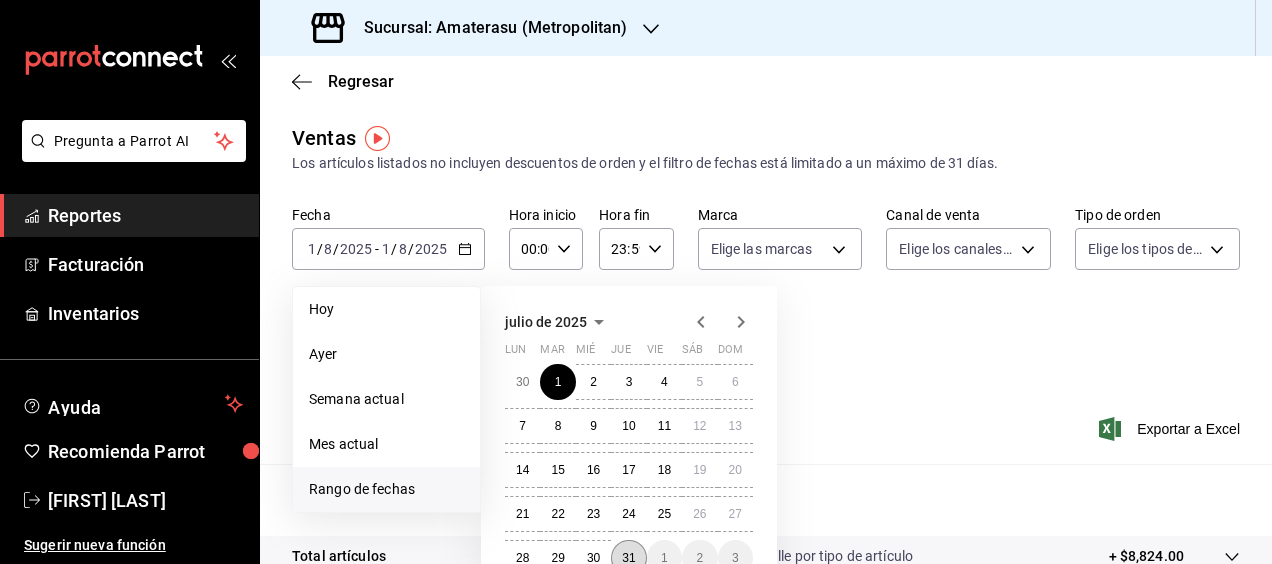 click on "31" at bounding box center [628, 558] 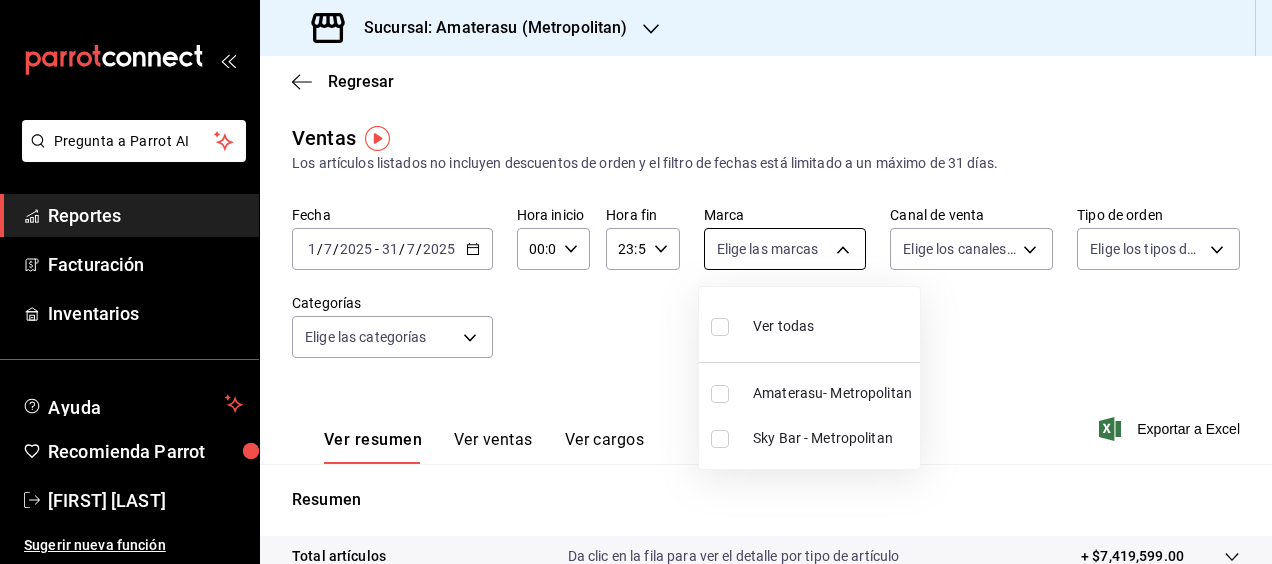 click on "Pregunta a Parrot AI Reportes   Facturación   Inventarios   Ayuda Recomienda Parrot   [FIRST] [LAST]   Sugerir nueva función   Sucursal: Amaterasu ([LOCATION]) Regresar Ventas Los artículos listados no incluyen descuentos de orden y el filtro de fechas está limitado a un máximo de 31 días. Fecha [DATE] [DATE] - [DATE] [DATE] Hora inicio 00:00 Hora inicio Hora fin 23:59 Hora fin Marca Elige las marcas Canal de venta Elige los canales de venta Tipo de orden Elige los tipos de orden Categorías Elige las categorías Ver resumen Ver ventas Ver cargos Exportar a Excel Resumen Total artículos Da clic en la fila para ver el detalle por tipo de artículo + $7,419,599.00 Cargos por servicio + $0.00 Venta bruta = $7,419,599.00 Descuentos totales - $57,727.80 Certificados de regalo - $123,824.00 Venta total = $7,238,047.20 Impuestos - $998,351.34 Venta neta = $6,239,695.86 Pregunta a Parrot AI Reportes   Facturación   Inventarios   Ayuda Recomienda Parrot   [FIRST] [LAST]     Ir a video" at bounding box center [636, 282] 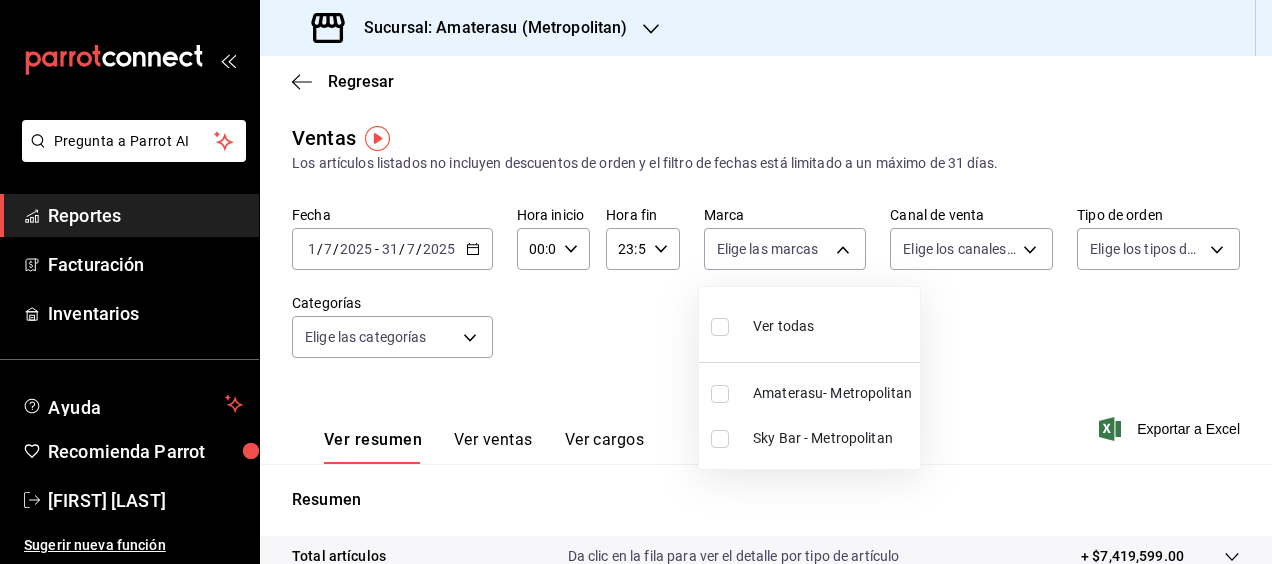 click at bounding box center (636, 282) 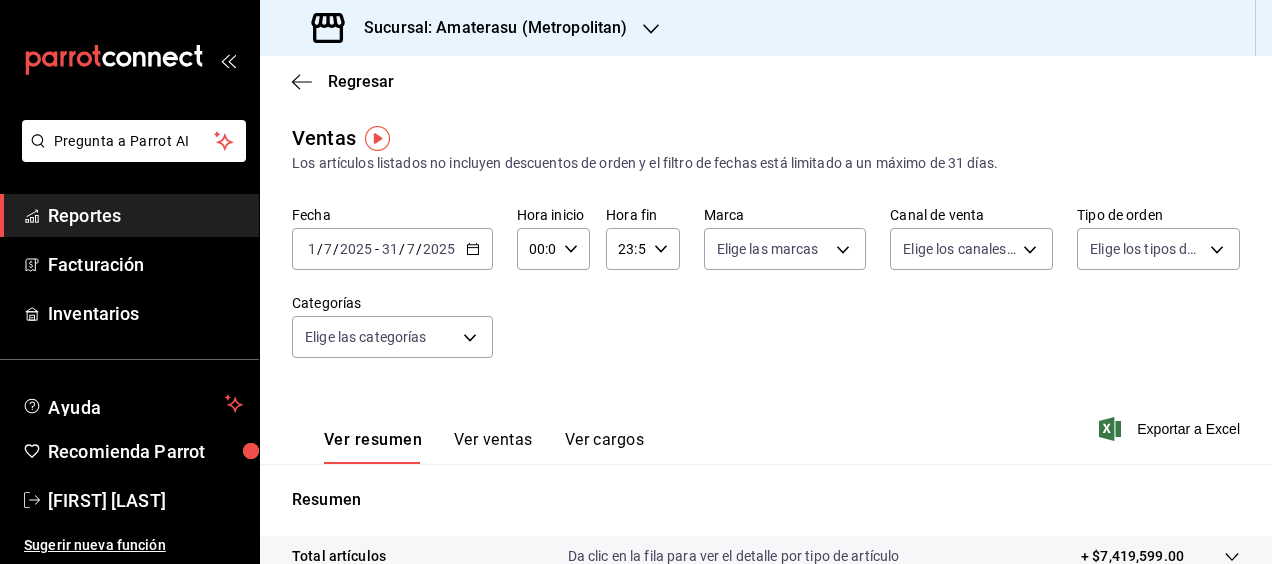 click on "Regresar" at bounding box center [766, 81] 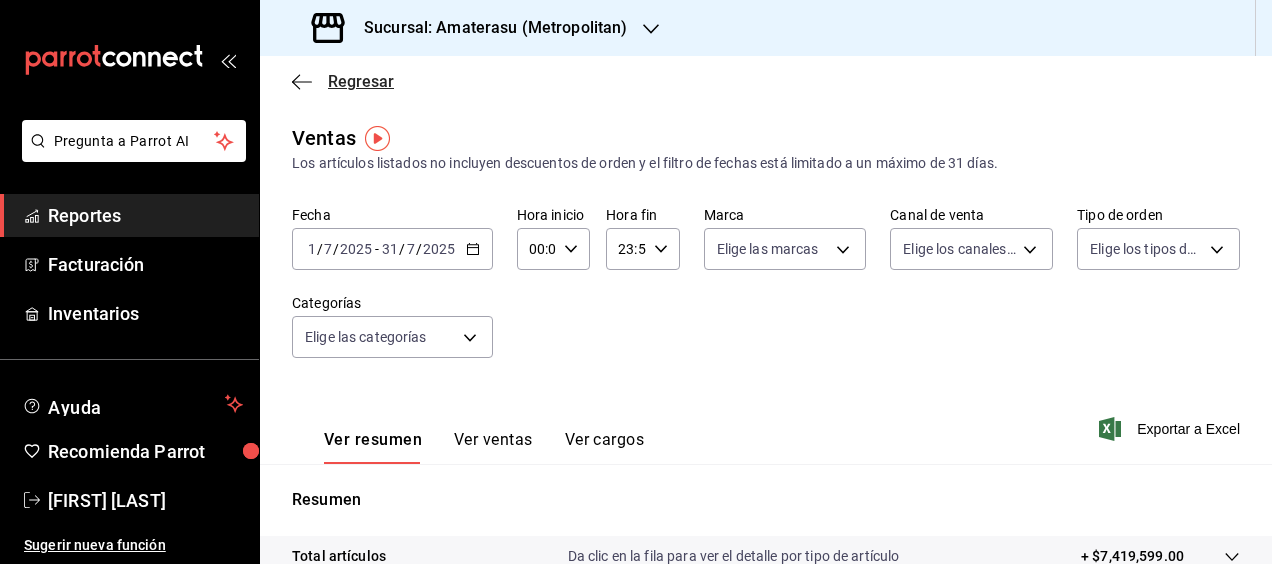 click 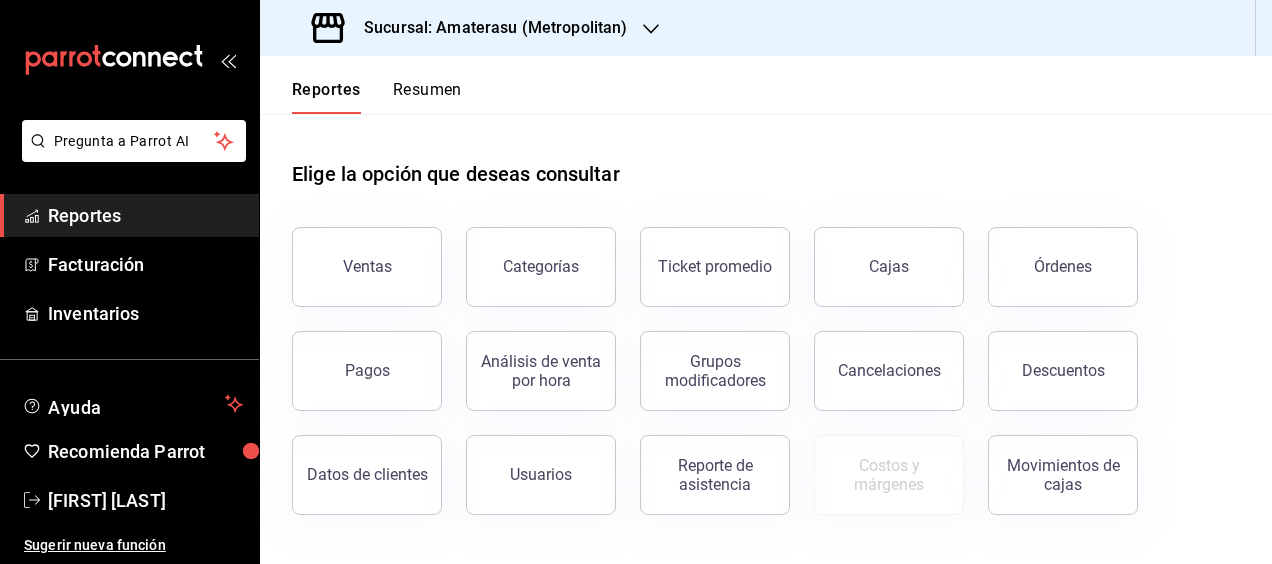 click at bounding box center [651, 28] 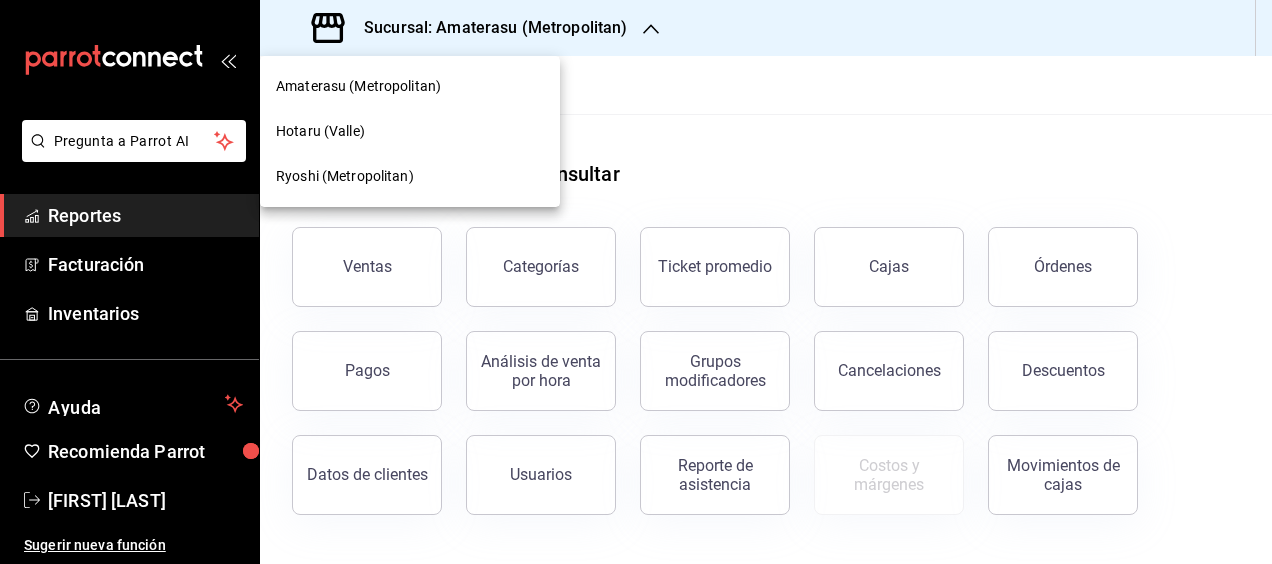 click on "Ryoshi (Metropolitan)" at bounding box center [345, 176] 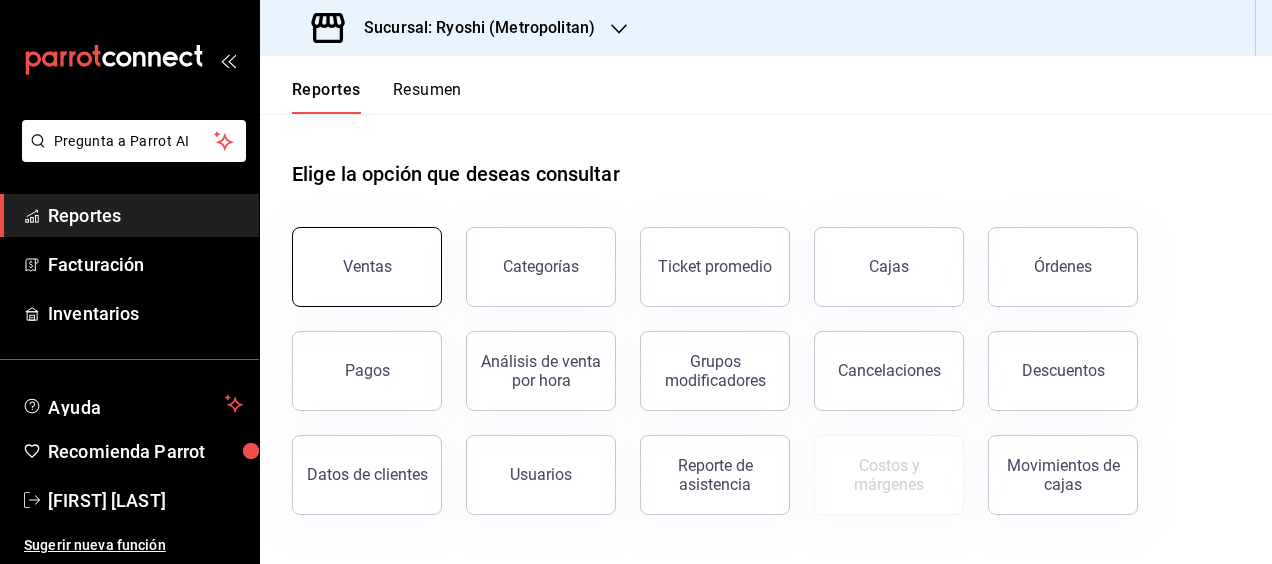 click on "Ventas" at bounding box center [367, 267] 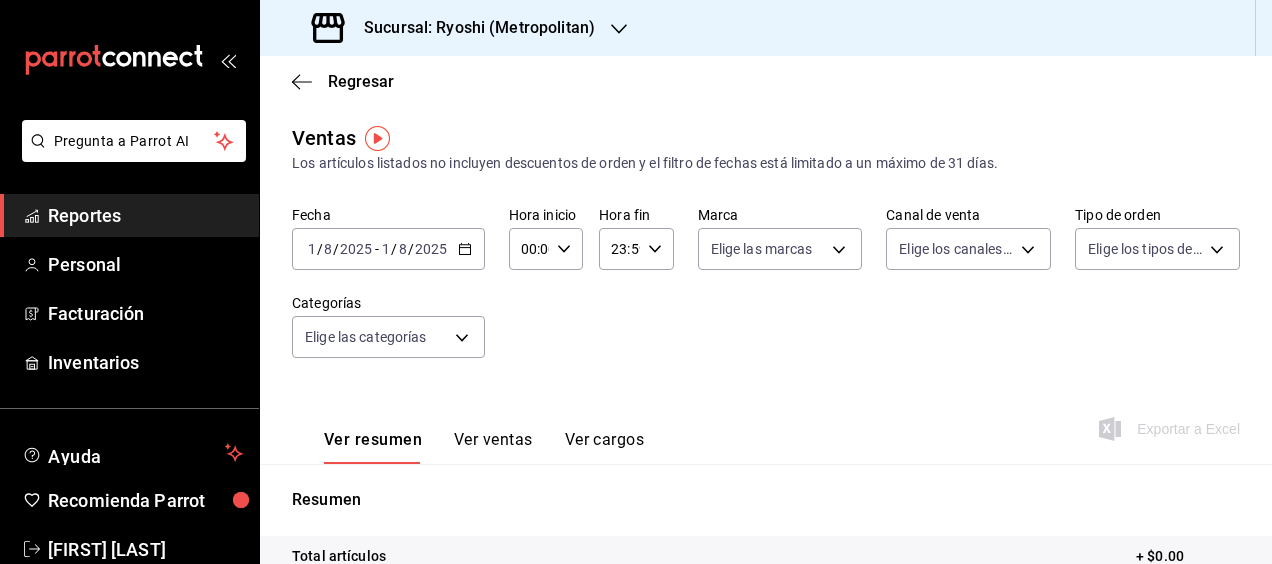 click 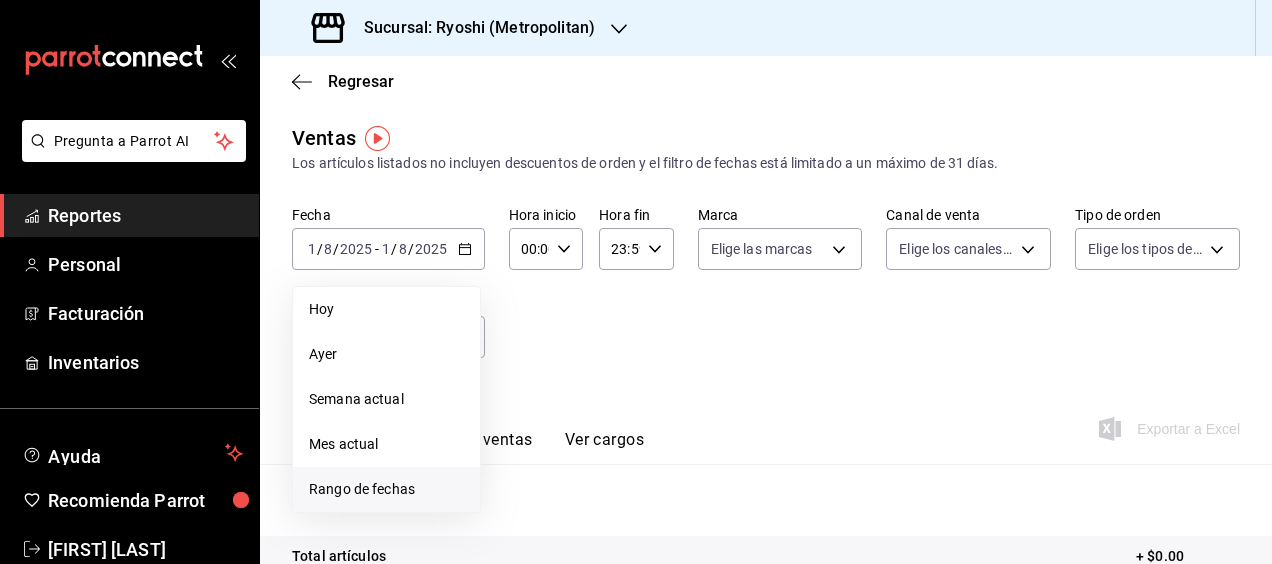 click on "Rango de fechas" at bounding box center (386, 489) 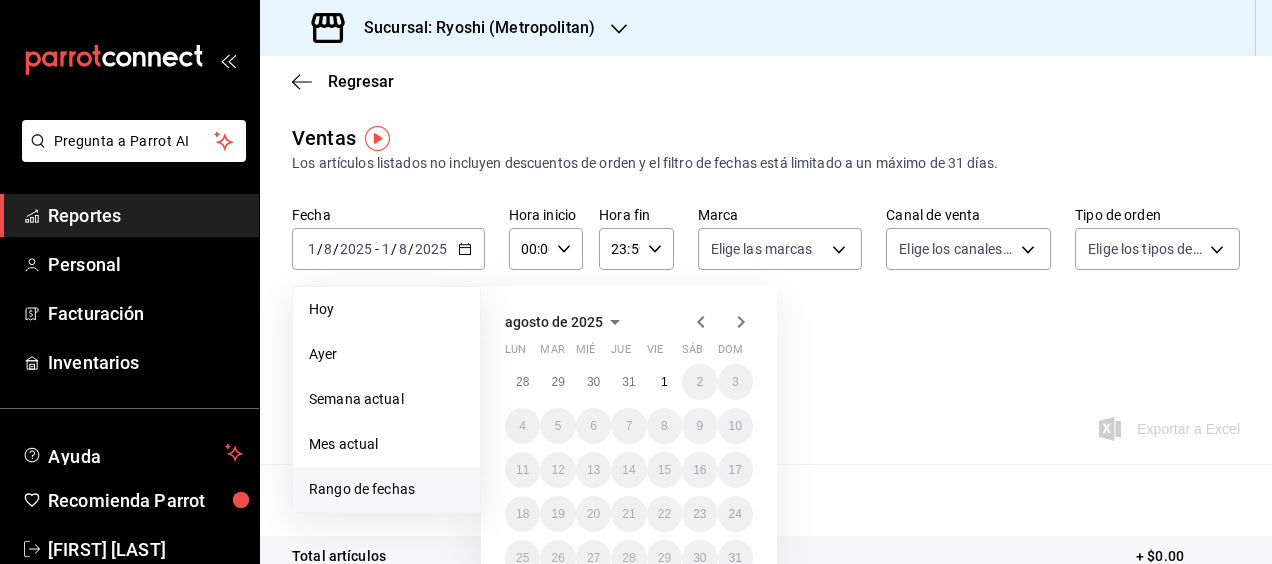 click 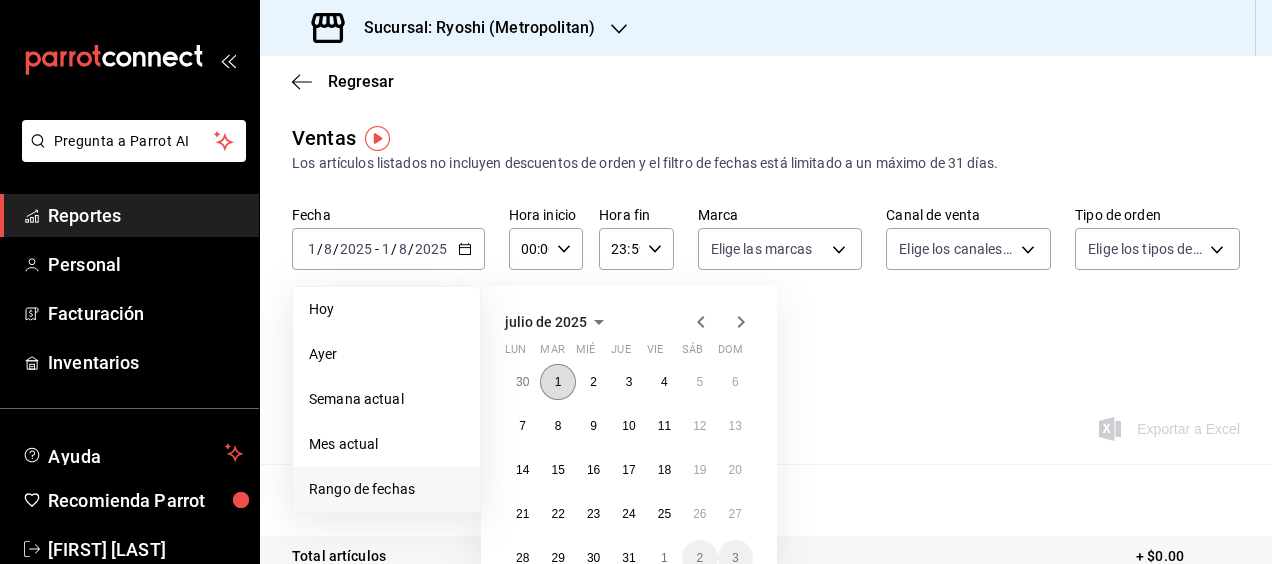 click on "1" at bounding box center (557, 382) 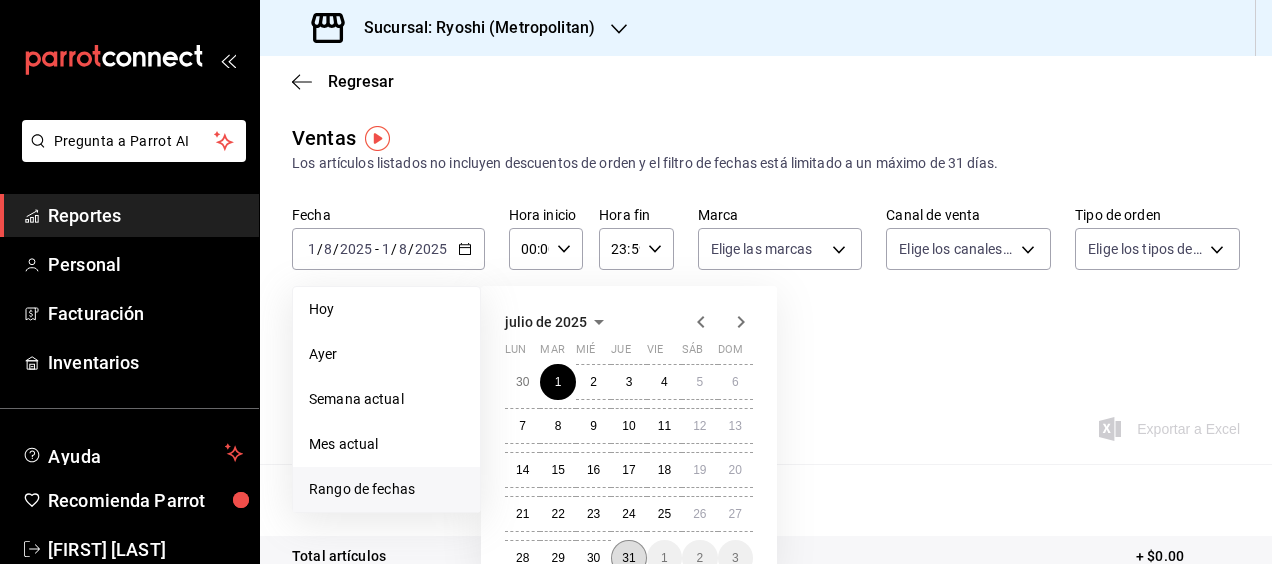 click on "31" at bounding box center [628, 558] 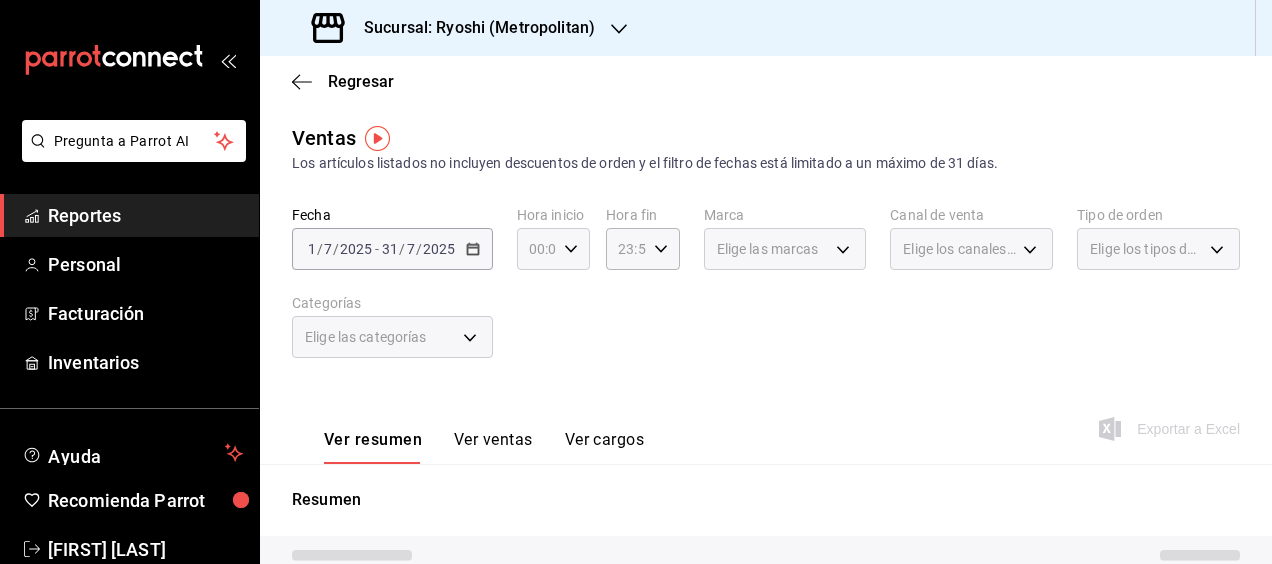 click on "00:00 Hora inicio" at bounding box center [553, 249] 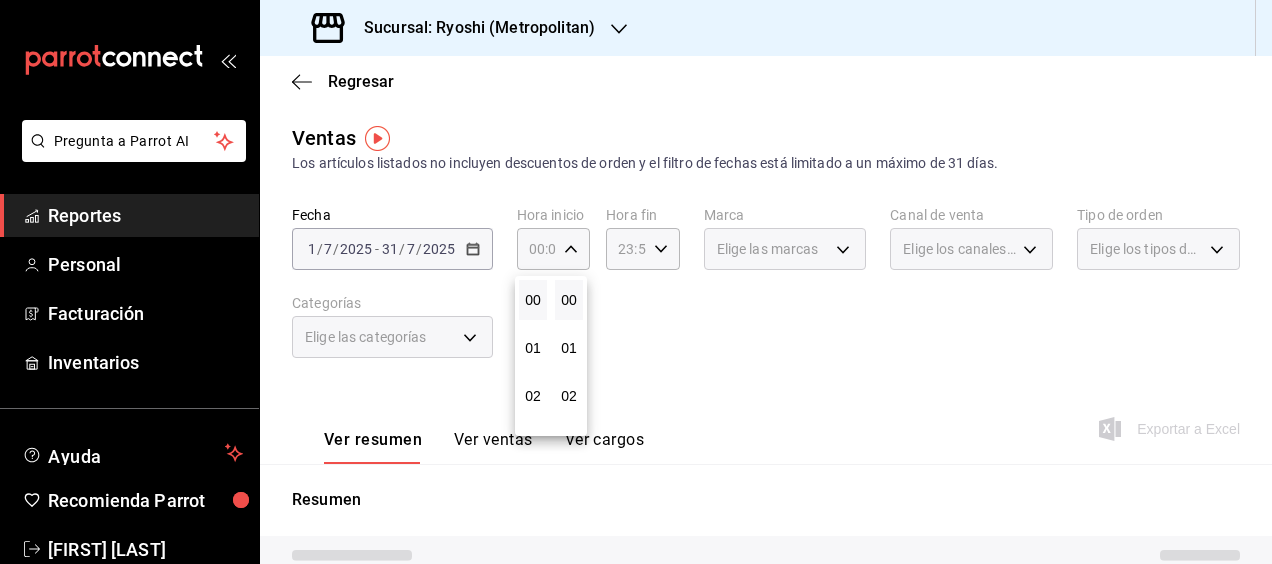 click at bounding box center [636, 282] 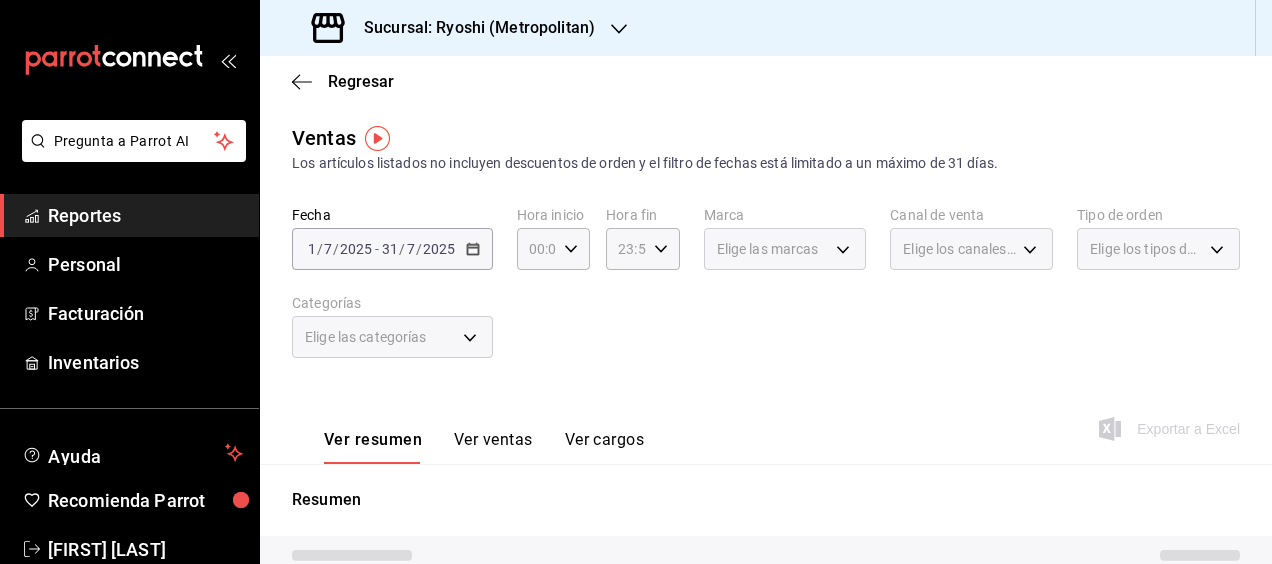 click on "Elige las marcas" at bounding box center (785, 249) 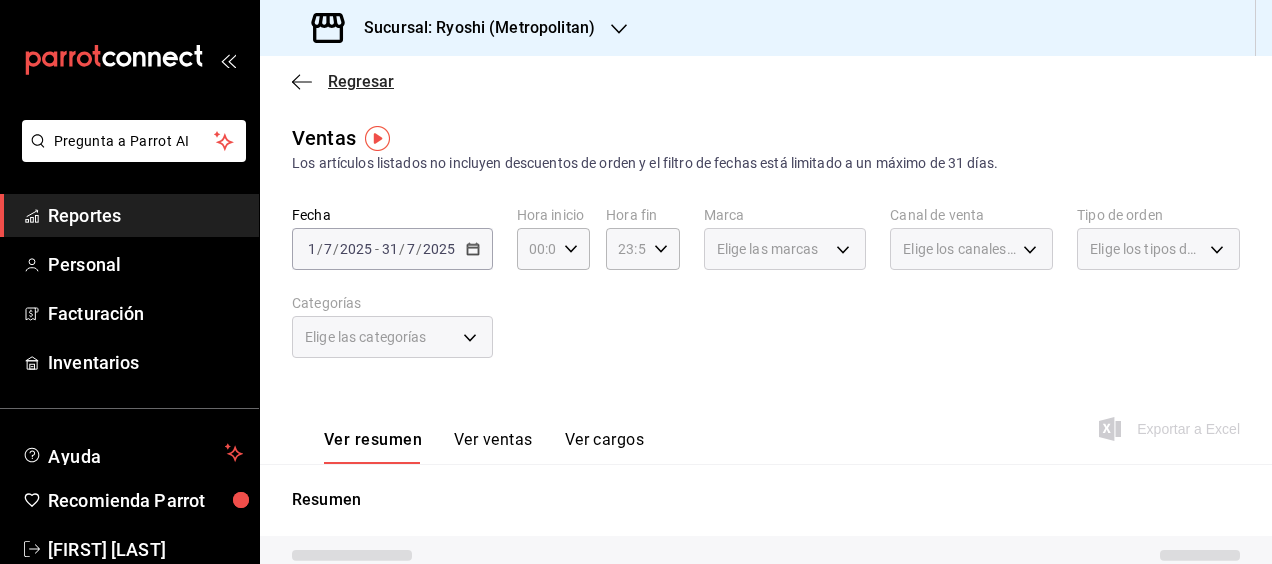 click 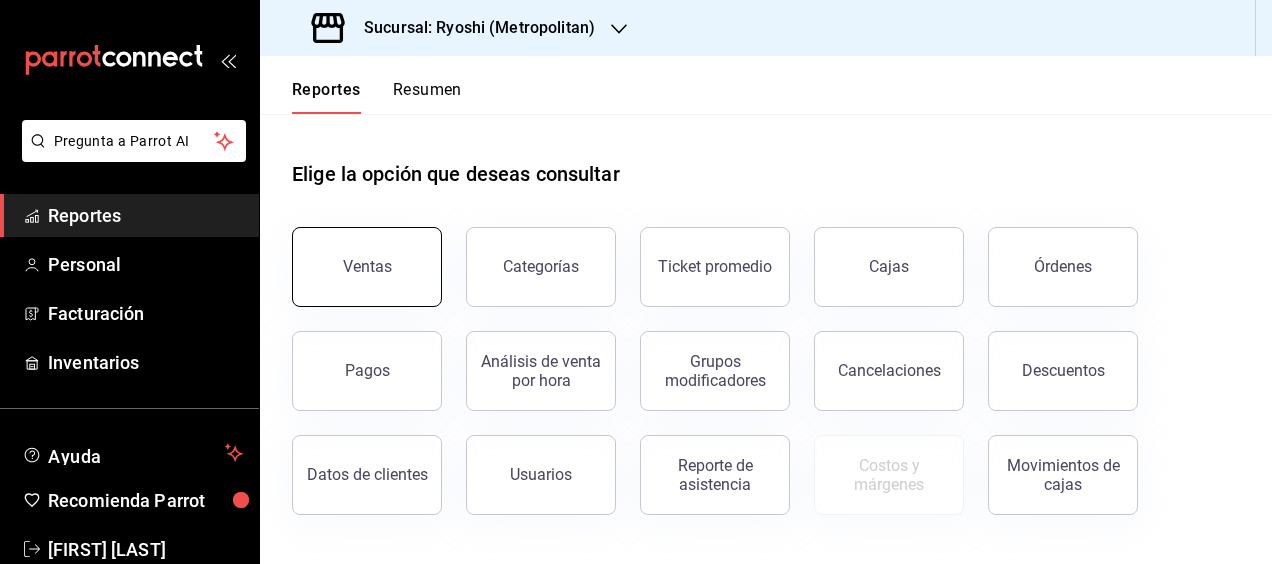 click on "Ventas" at bounding box center (367, 267) 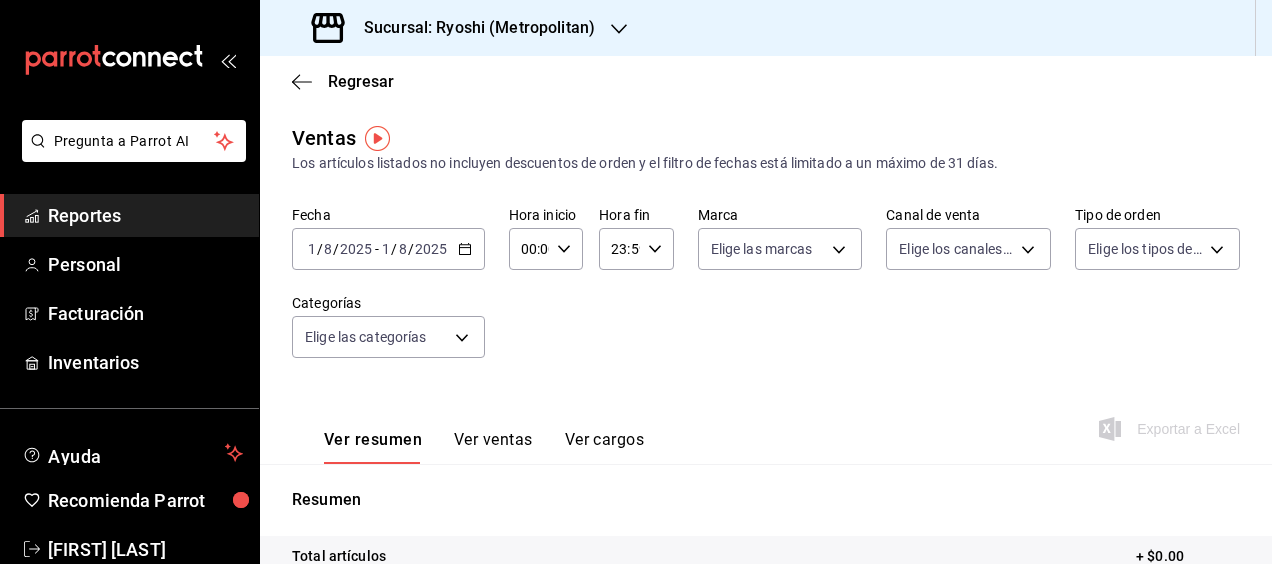 click on "2025" at bounding box center (431, 249) 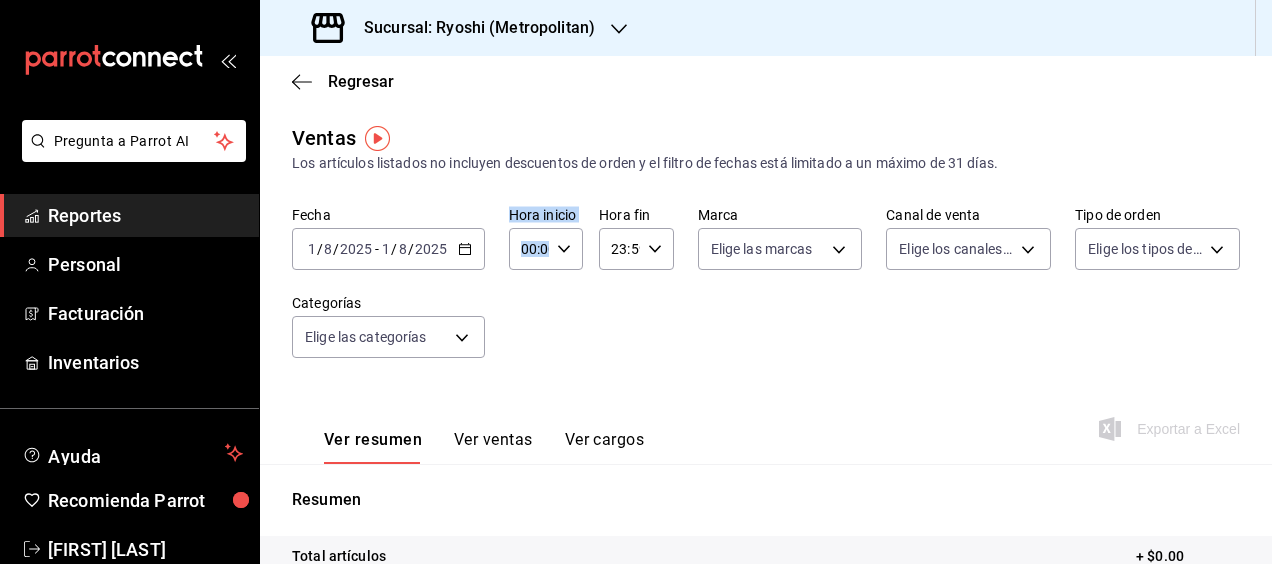 drag, startPoint x: 459, startPoint y: 250, endPoint x: 533, endPoint y: 290, distance: 84.118965 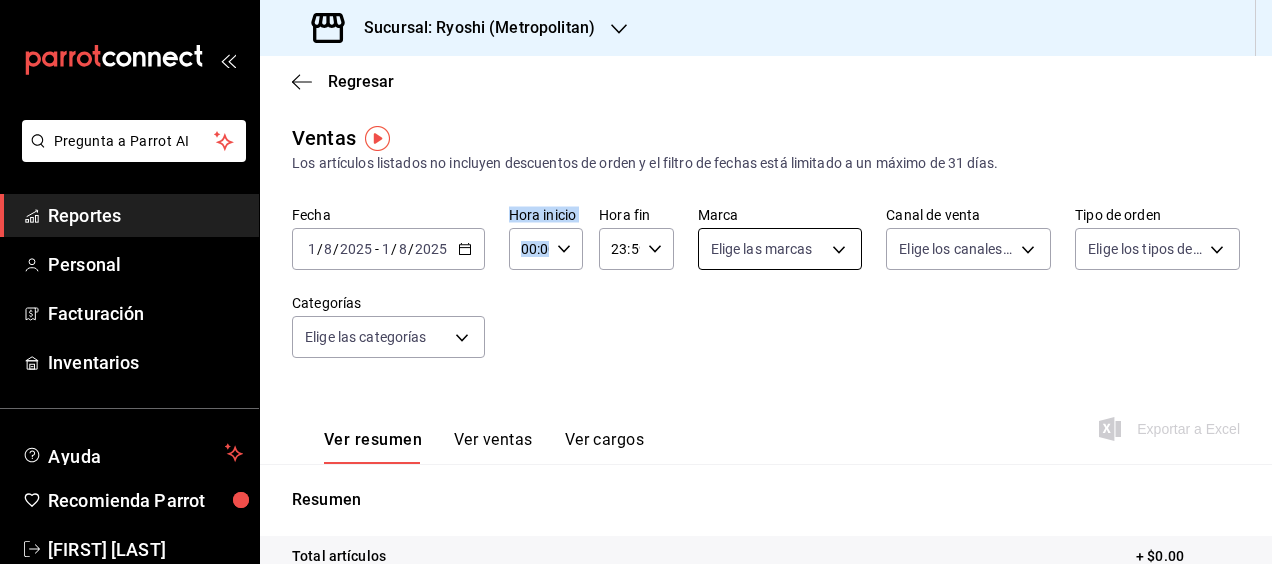 click on "Pregunta a Parrot AI Reportes   Personal   Facturación   Inventarios   Ayuda Recomienda Parrot   [FIRST] [LAST]   Sugerir nueva función   Sucursal: Ryoshi ([LOCATION]) Regresar Ventas Los artículos listados no incluyen descuentos de orden y el filtro de fechas está limitado a un máximo de 31 días. Fecha [DATE] [DATE] - [DATE] [DATE] Hora inicio 00:00 Hora inicio Hora fin 23:59 Hora fin Marca Elige las marcas Canal de venta Elige los canales de venta Tipo de orden Elige los tipos de orden Categorías Elige las categorías Ver resumen Ver ventas Ver cargos Exportar a Excel Resumen Total artículos + $0.00 Cargos por servicio + $0.00 Venta bruta = $0.00 Descuentos totales - $0.00 Certificados de regalo - $0.00 Venta total = $0.00 Impuestos - $0.00 Venta neta = $0.00 GANA 1 MES GRATIS EN TU SUSCRIPCIÓN AQUÍ Ver video tutorial Ir a video Pregunta a Parrot AI Reportes   Personal   Facturación   Inventarios   Ayuda Recomienda Parrot   [FIRST] [LAST]   Sugerir nueva función" at bounding box center (636, 282) 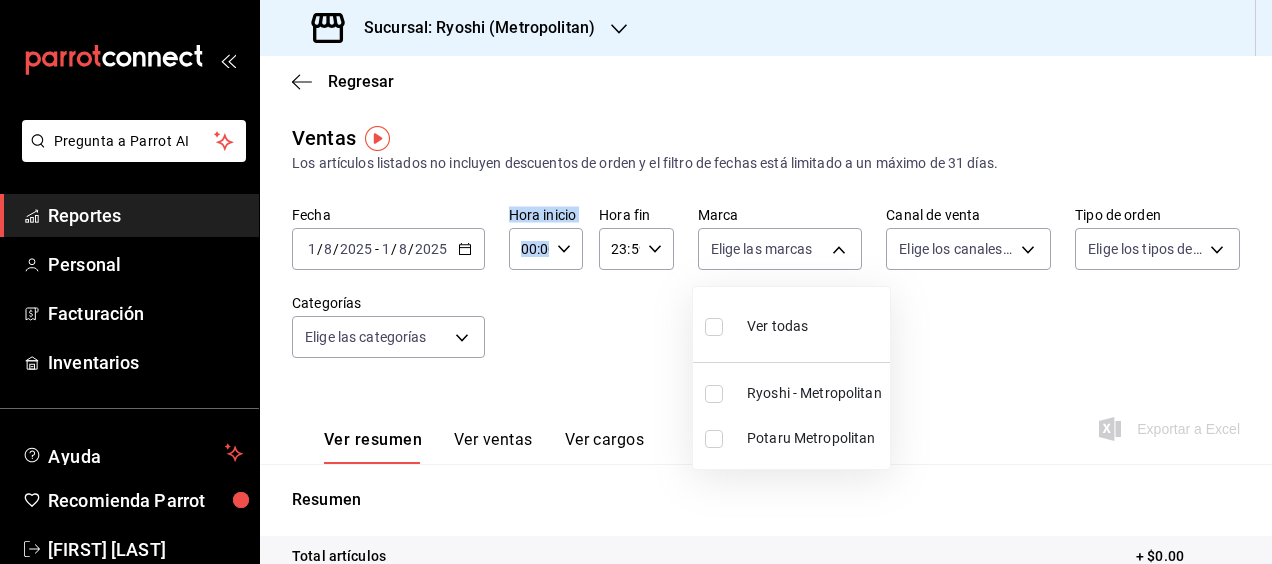 click at bounding box center (714, 394) 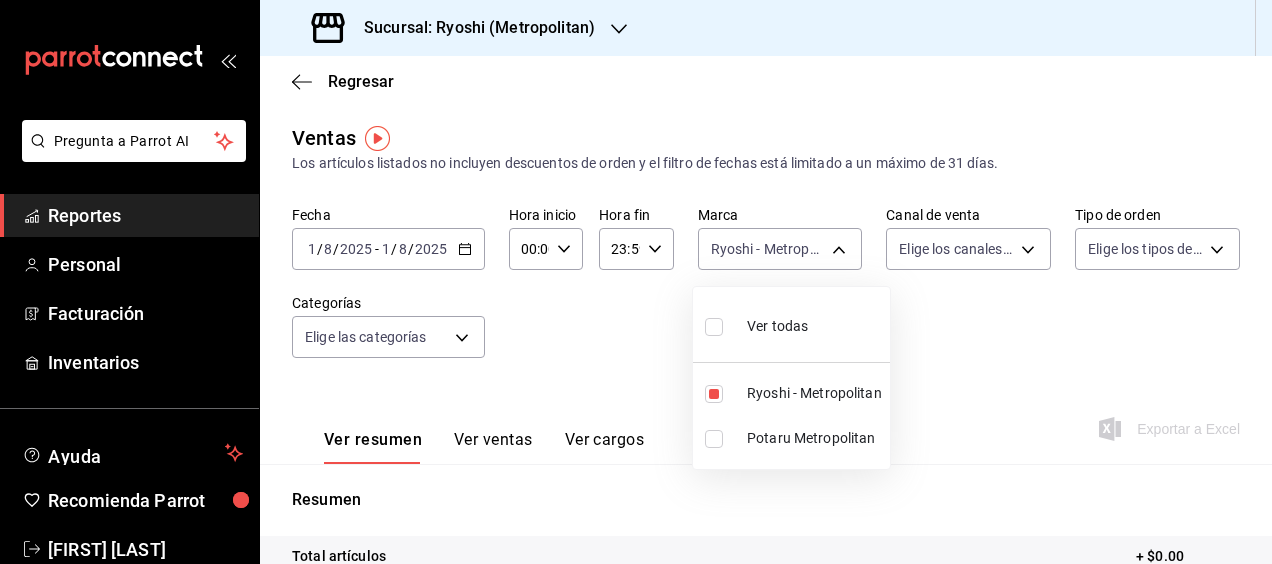 click at bounding box center [636, 282] 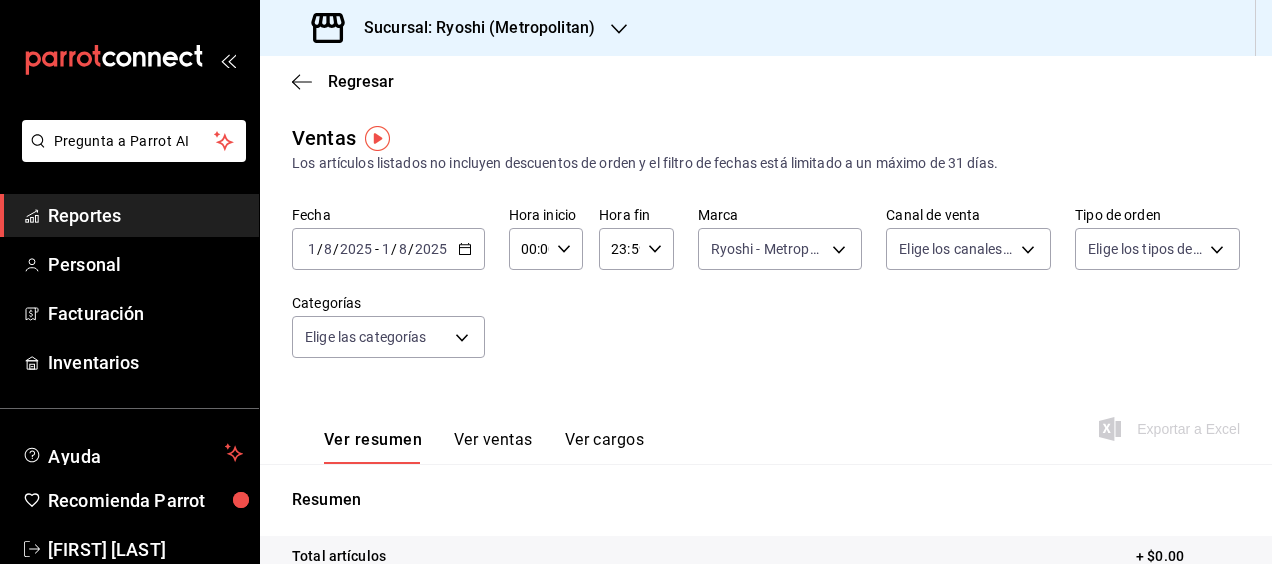 click on "2025-08-01 1 / 8 / 2025 - 2025-08-01 1 / 8 / 2025" at bounding box center [388, 249] 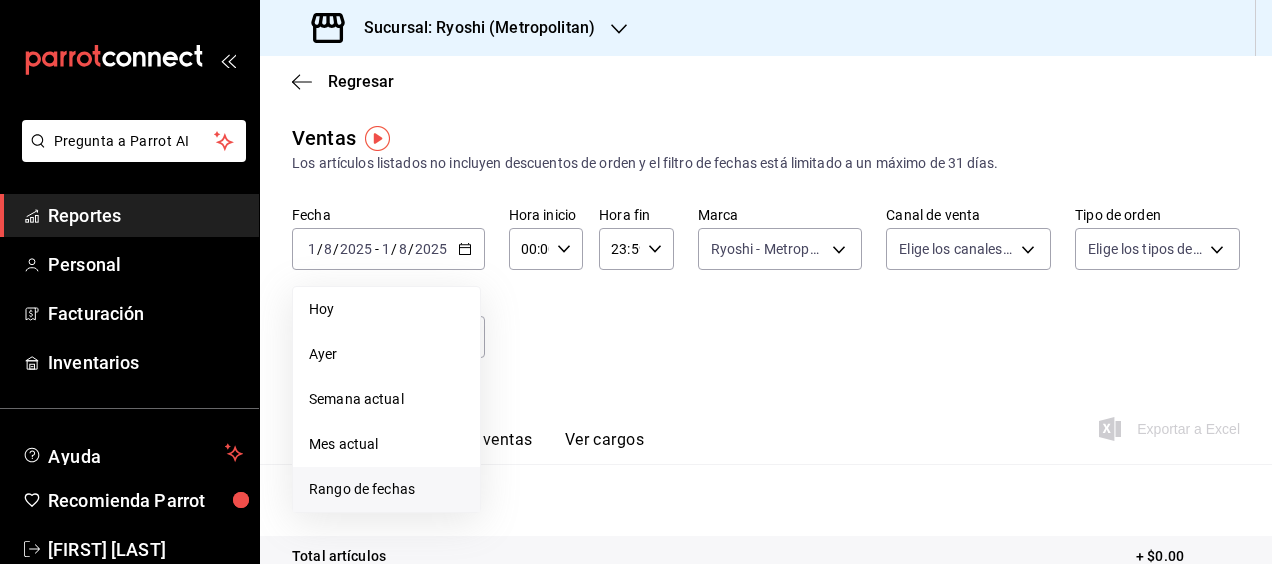 click on "Rango de fechas" at bounding box center (386, 489) 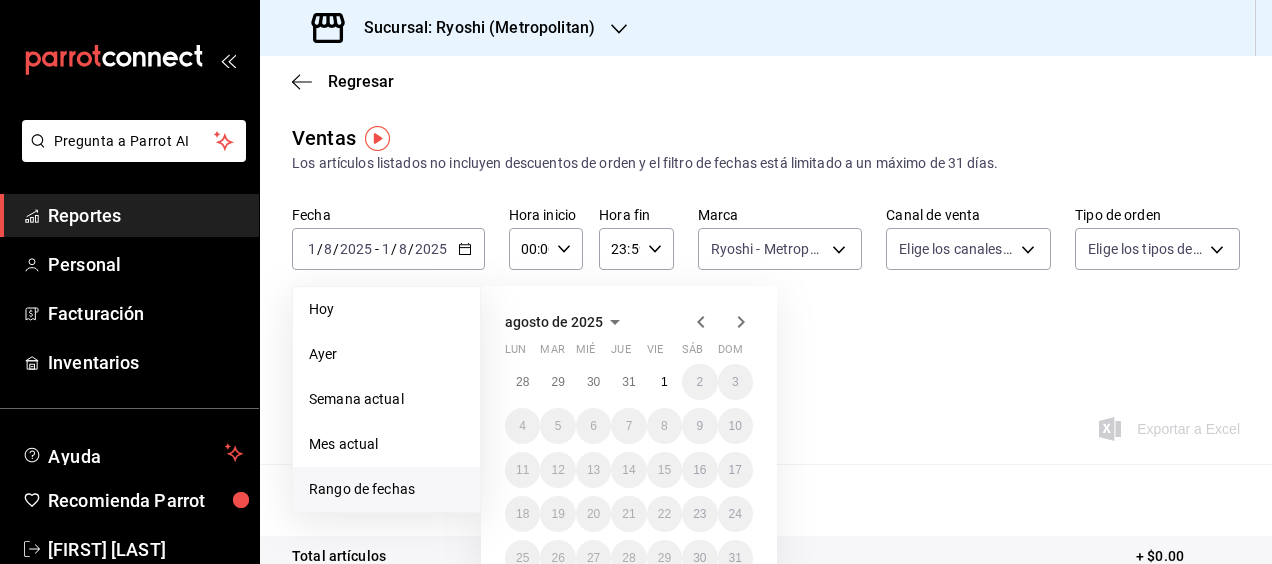 click 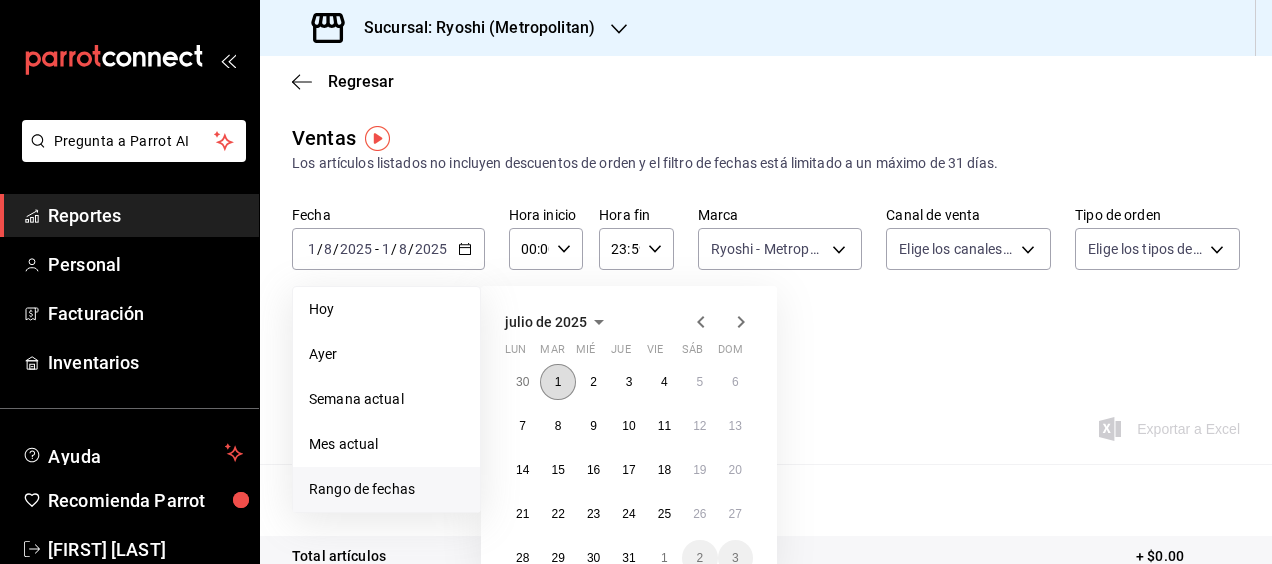 click on "1" at bounding box center [558, 382] 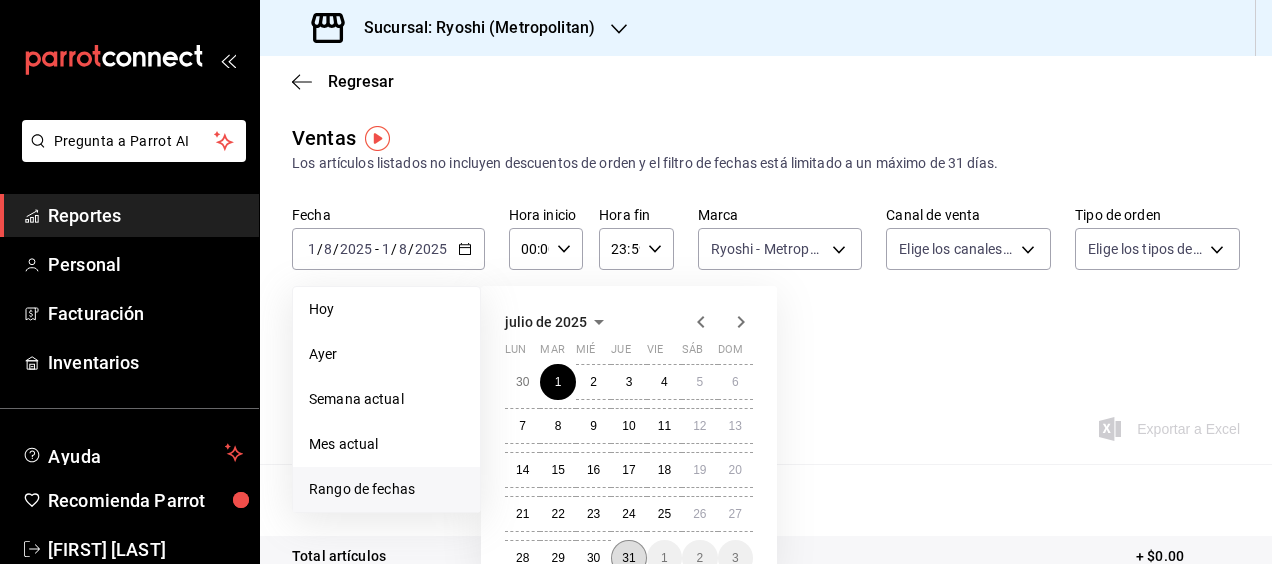 click on "31" at bounding box center [628, 558] 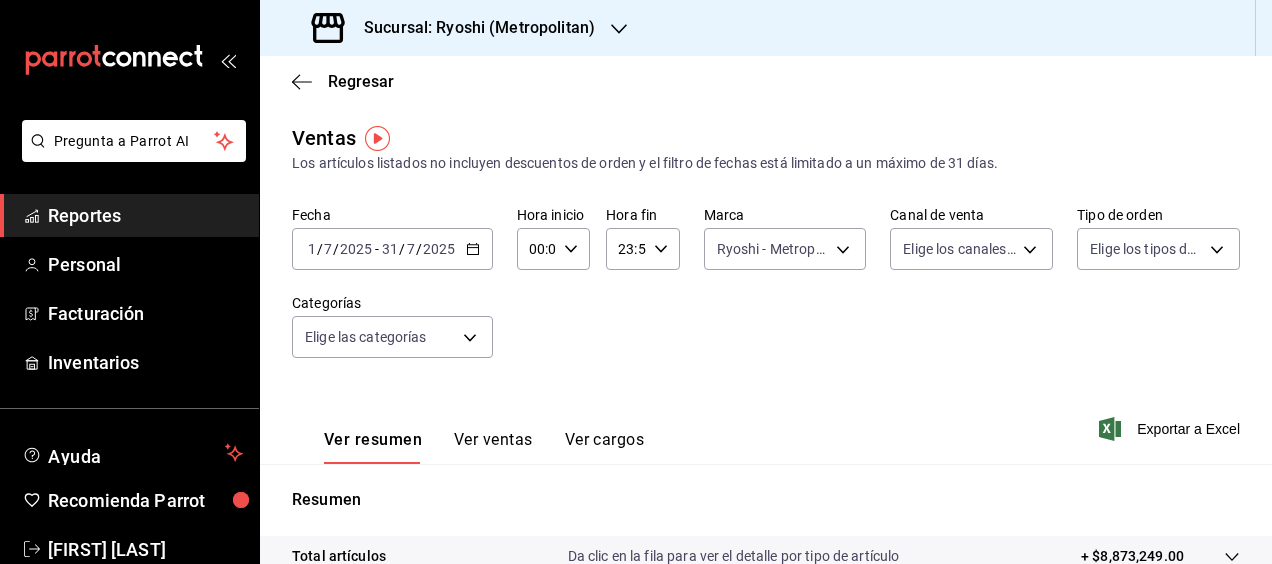 click 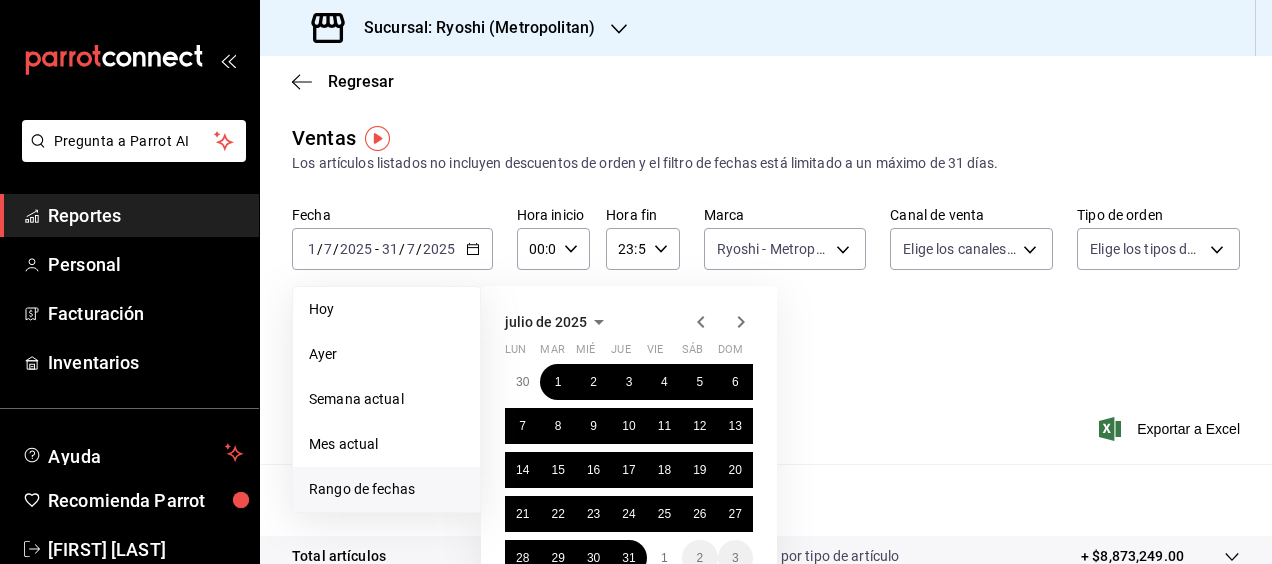 click on "Fecha [DATE] [DATE] - [DATE] [DATE] Hoy Ayer Semana actual Mes actual Rango de fechas julio de 2025 lun mar mié jue vie sáb dom 30 1 2 3 4 5 6 7 8 9 10 11 12 13 14 15 16 17 18 19 20 21 22 23 24 25 26 27 28 29 30 31 1 2 3 Hora inicio 00:00 Hora inicio Hora fin 23:59 Hora fin Marca Ryoshi - [LOCATION] afd8f7e0-6441-4225-b079-3ecb6f1759bb Canal de venta Elige los canales de venta Tipo de orden Elige los tipos de orden Categorías Elige las categorías" at bounding box center [766, 294] 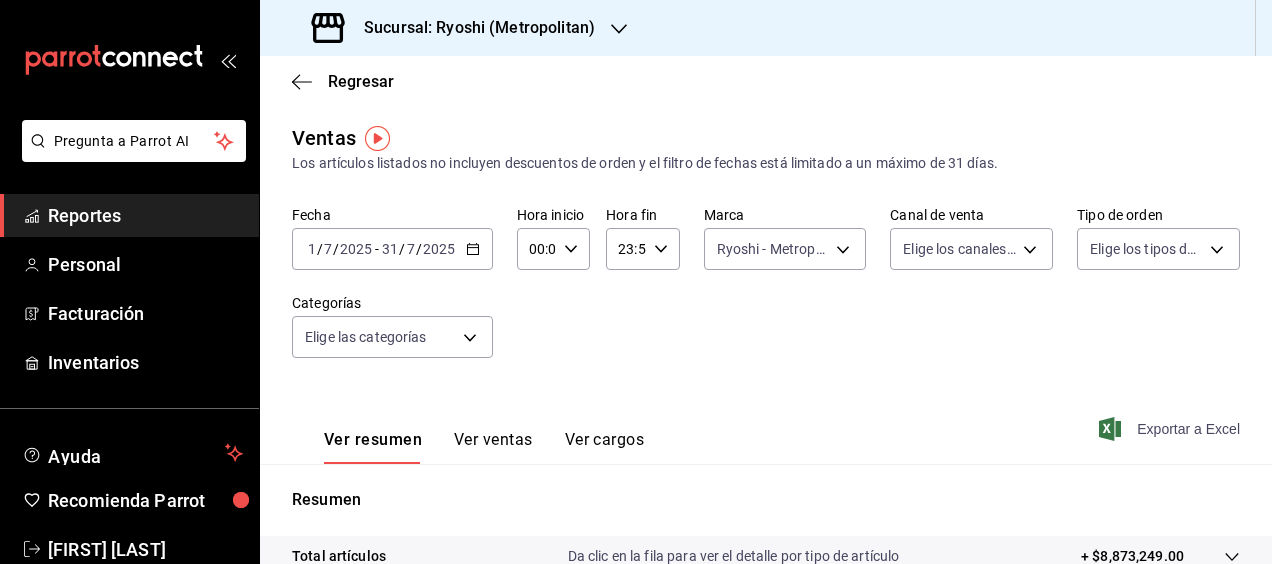 click on "Exportar a Excel" at bounding box center [1171, 429] 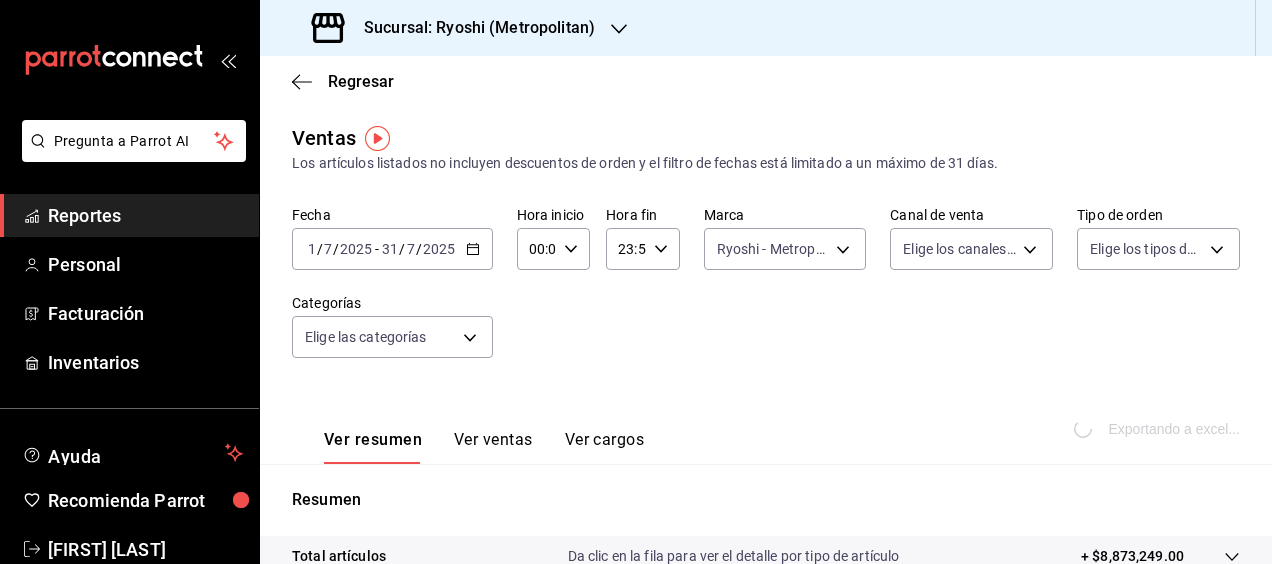 click on "Fecha [DATE] [DATE] - [DATE] [DATE] Hora inicio 00:00 Hora inicio Hora fin 23:59 Hora fin Marca Ryoshi - [LOCATION] afd8f7e0-6441-4225-b079-3ecb6f1759bb Canal de venta Elige los canales de venta Tipo de orden Elige los tipos de orden Categorías Elige las categorías" at bounding box center [766, 294] 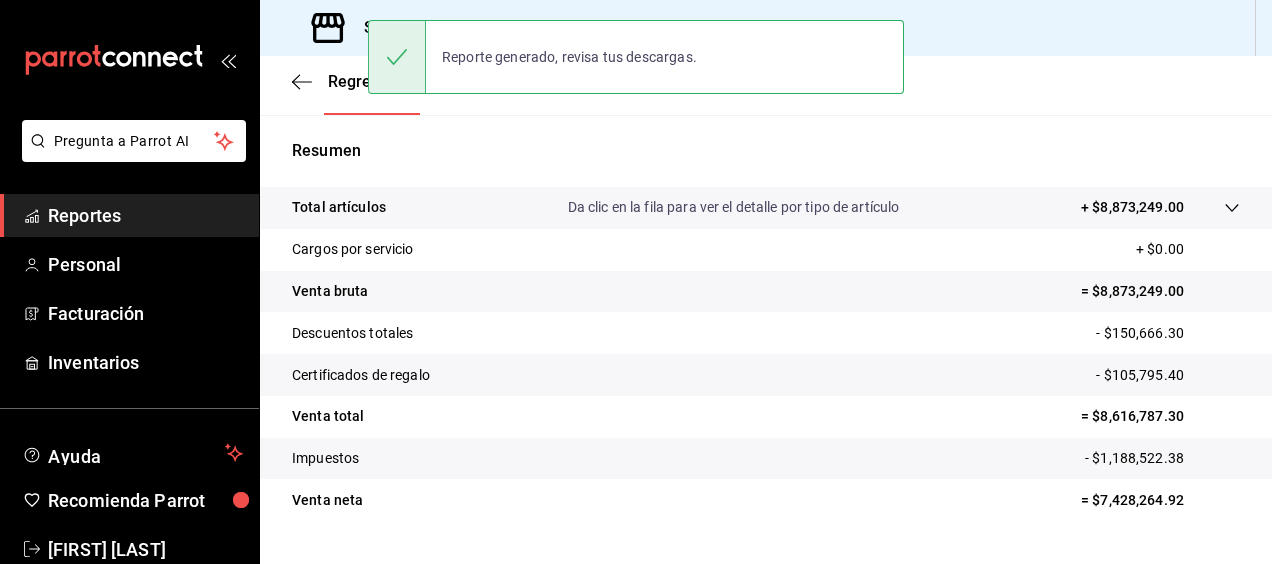 scroll, scrollTop: 206, scrollLeft: 0, axis: vertical 